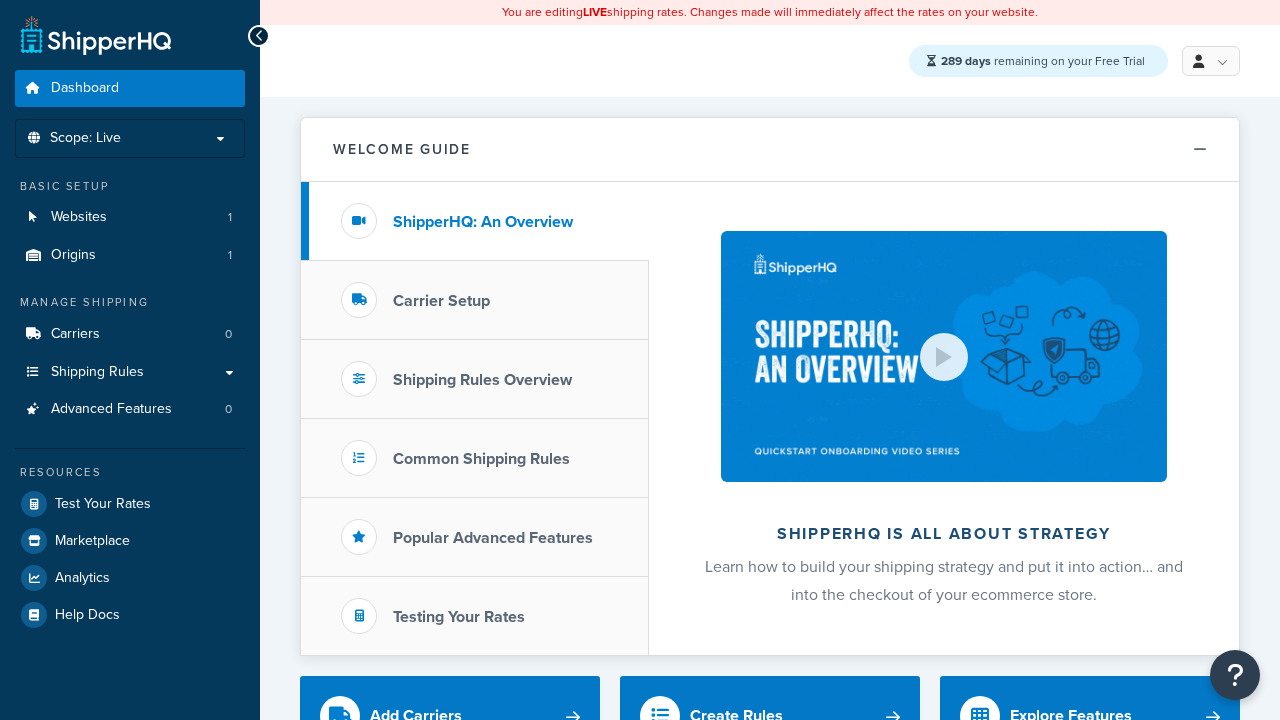 scroll, scrollTop: 0, scrollLeft: 0, axis: both 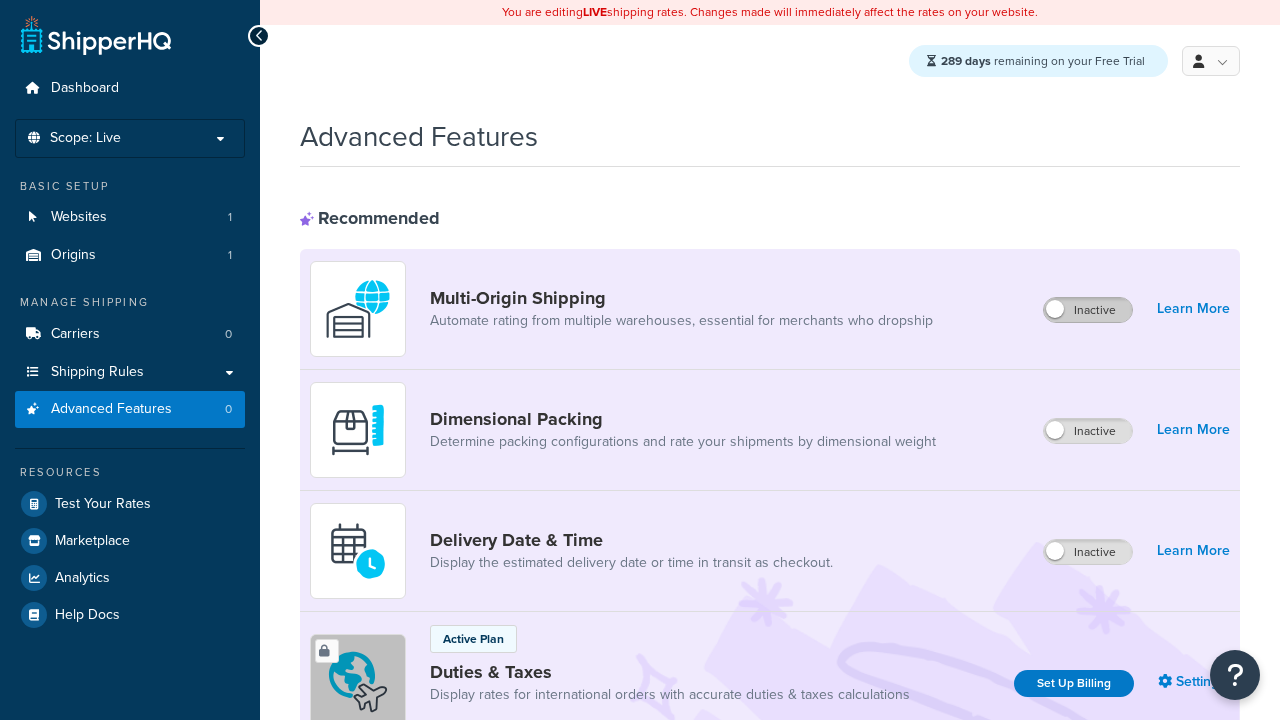 click on "Inactive" at bounding box center (1088, 310) 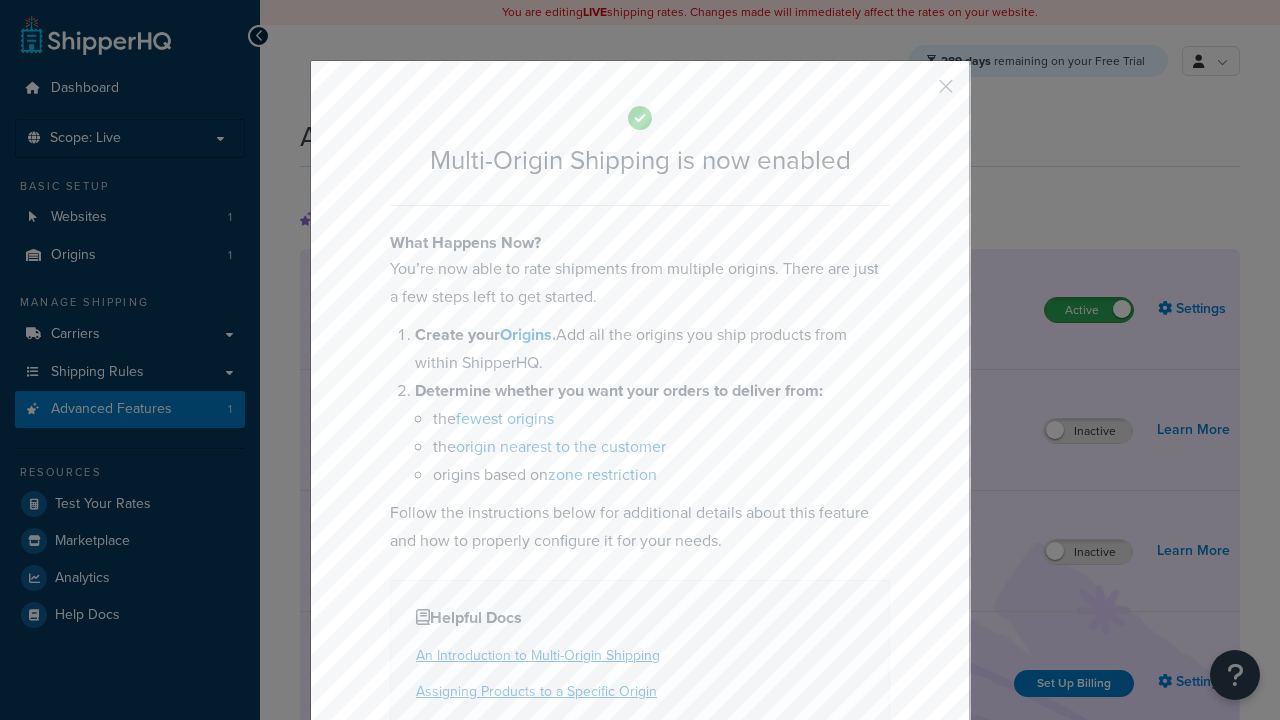 scroll, scrollTop: 0, scrollLeft: 0, axis: both 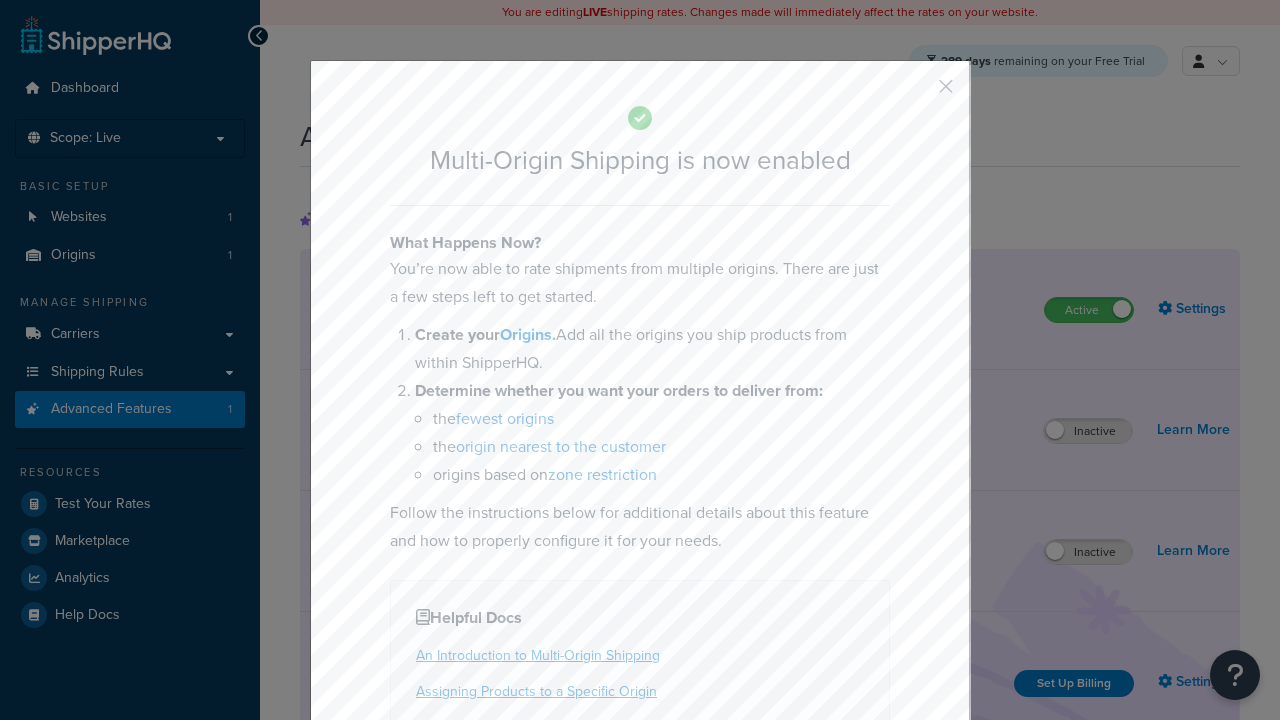 click at bounding box center [916, 93] 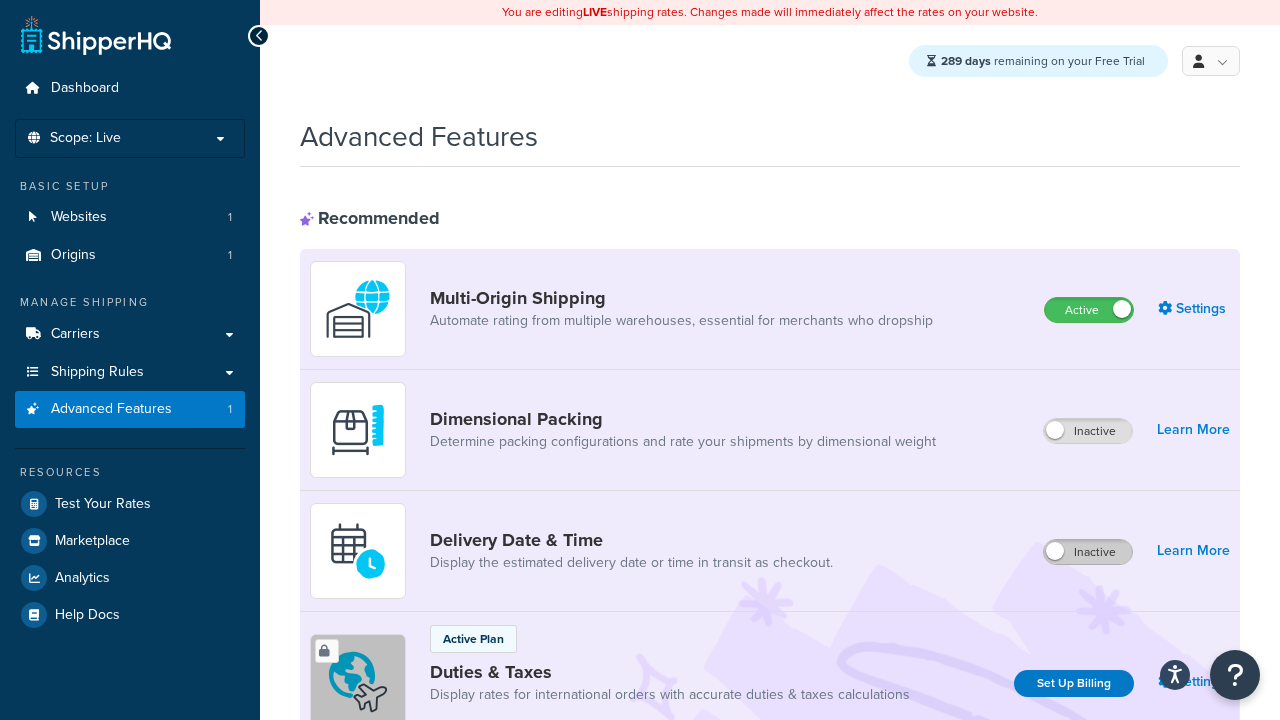 click on "Inactive" at bounding box center (1088, 552) 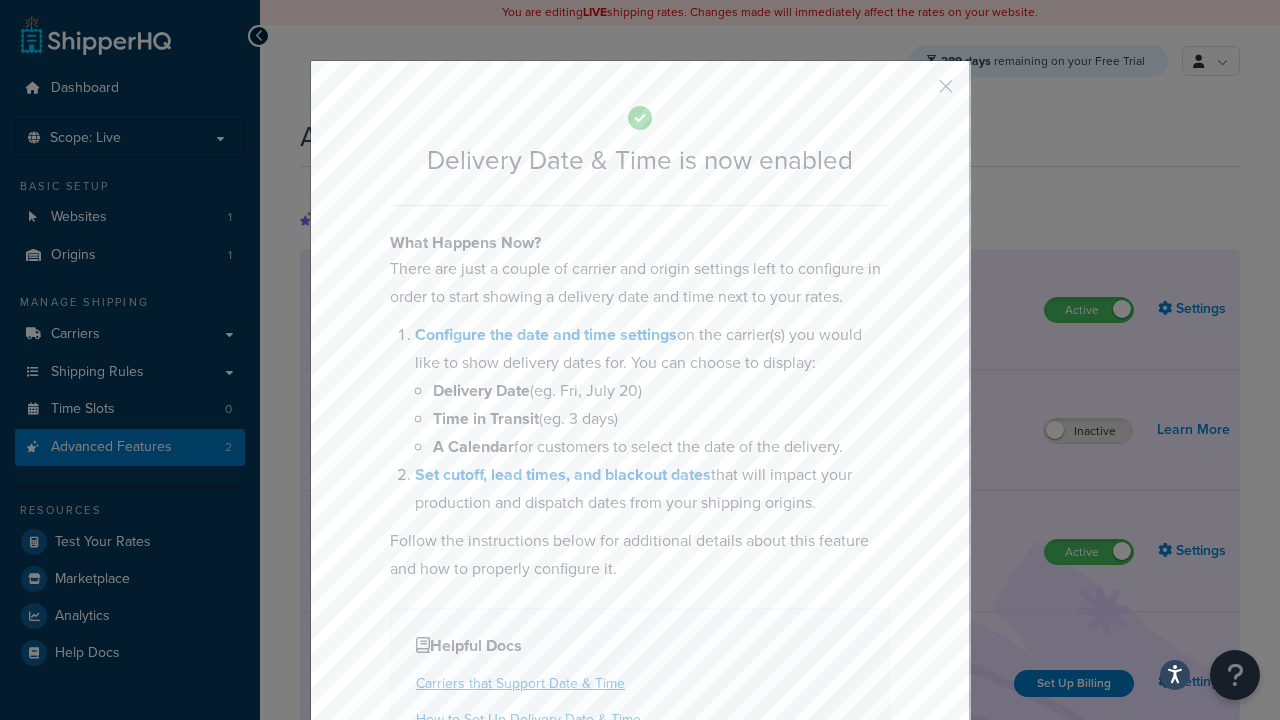 click at bounding box center (916, 93) 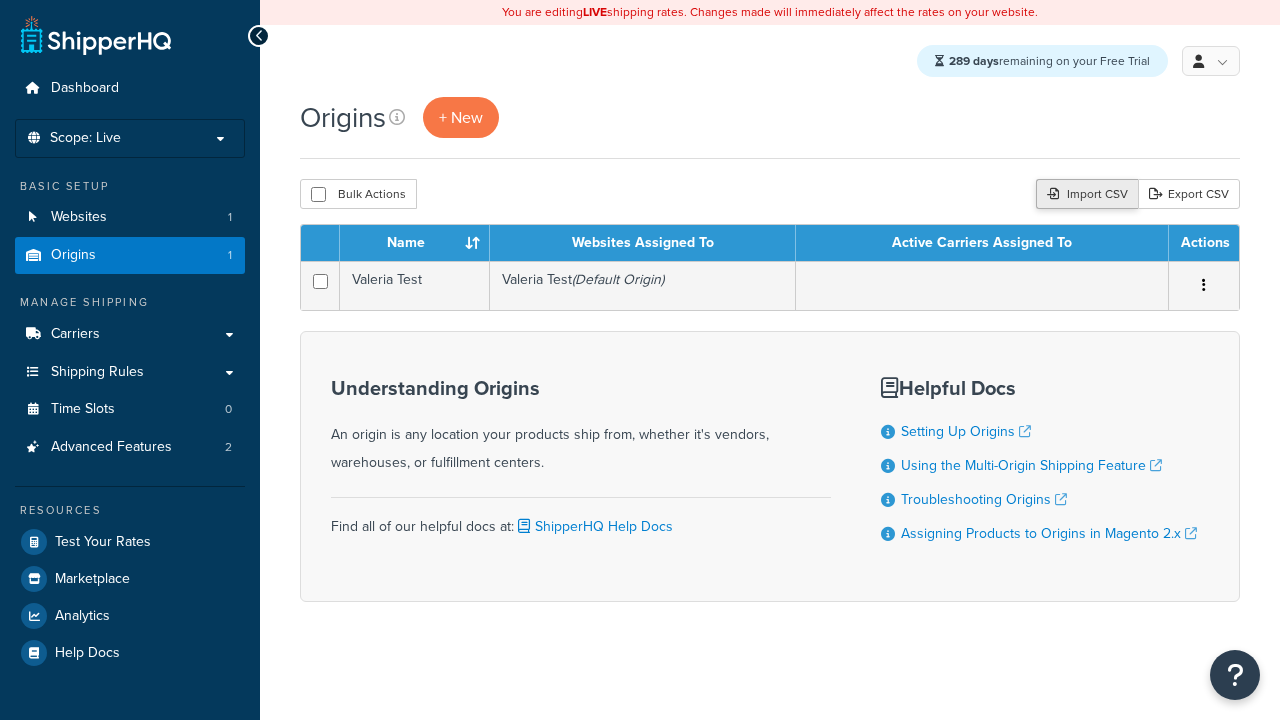 click on "Import CSV" at bounding box center [1087, 194] 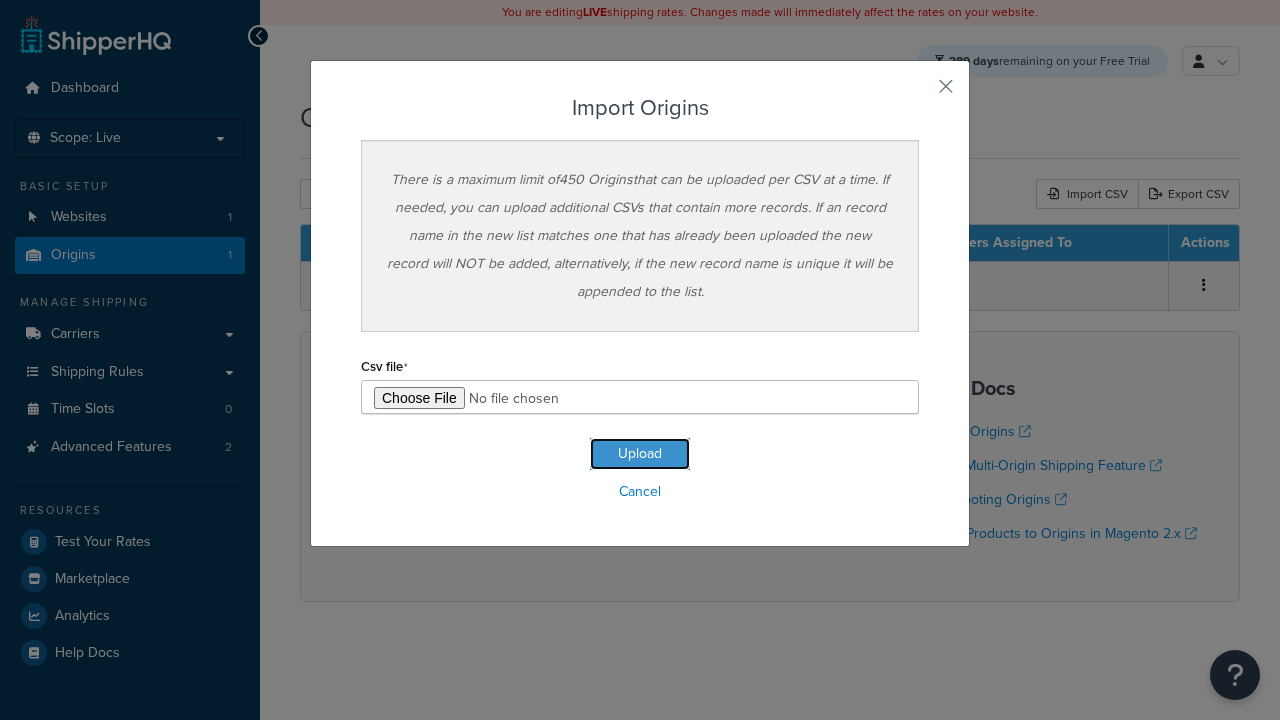 click on "Upload" at bounding box center [640, 454] 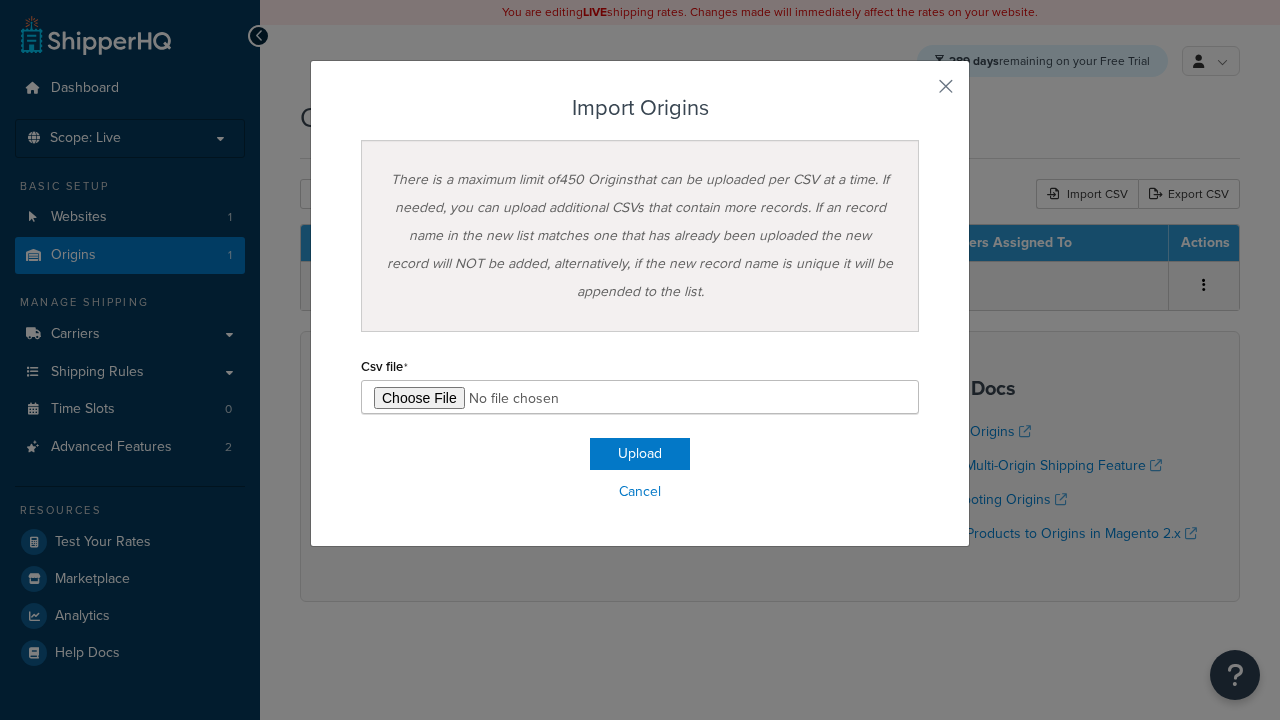 click on "Import Origins" at bounding box center (640, 108) 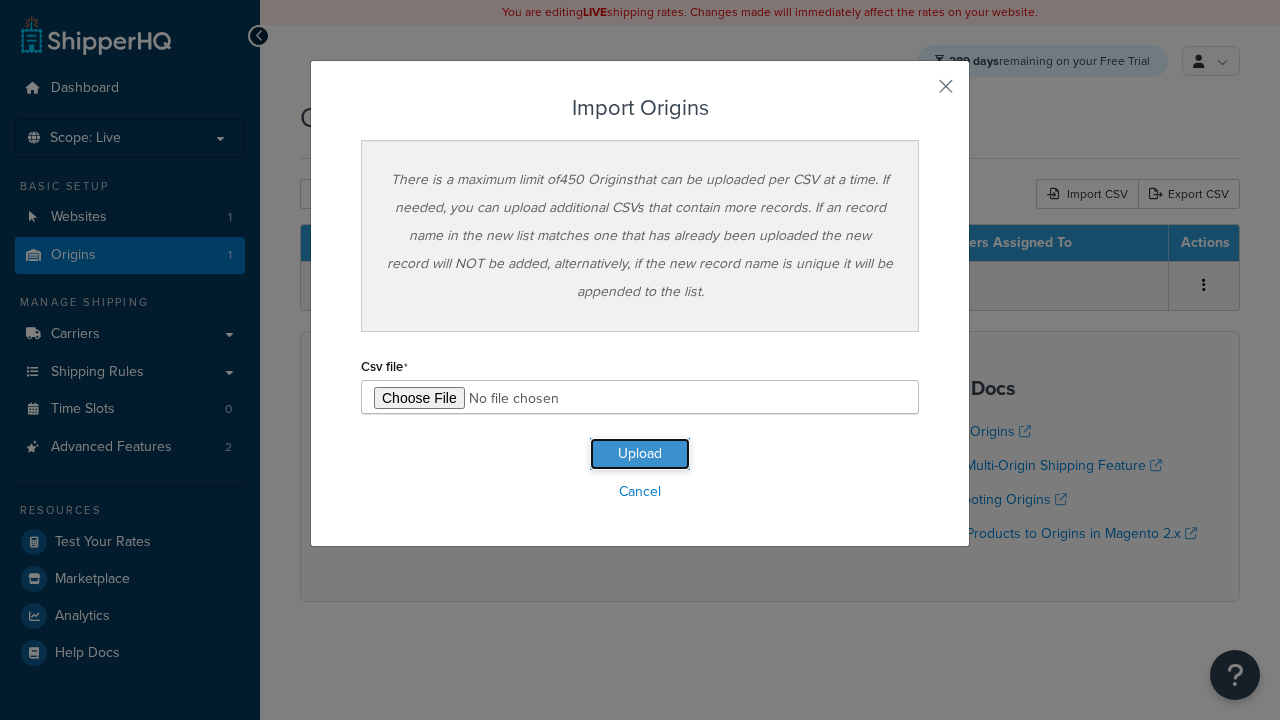 click on "Upload" at bounding box center (640, 454) 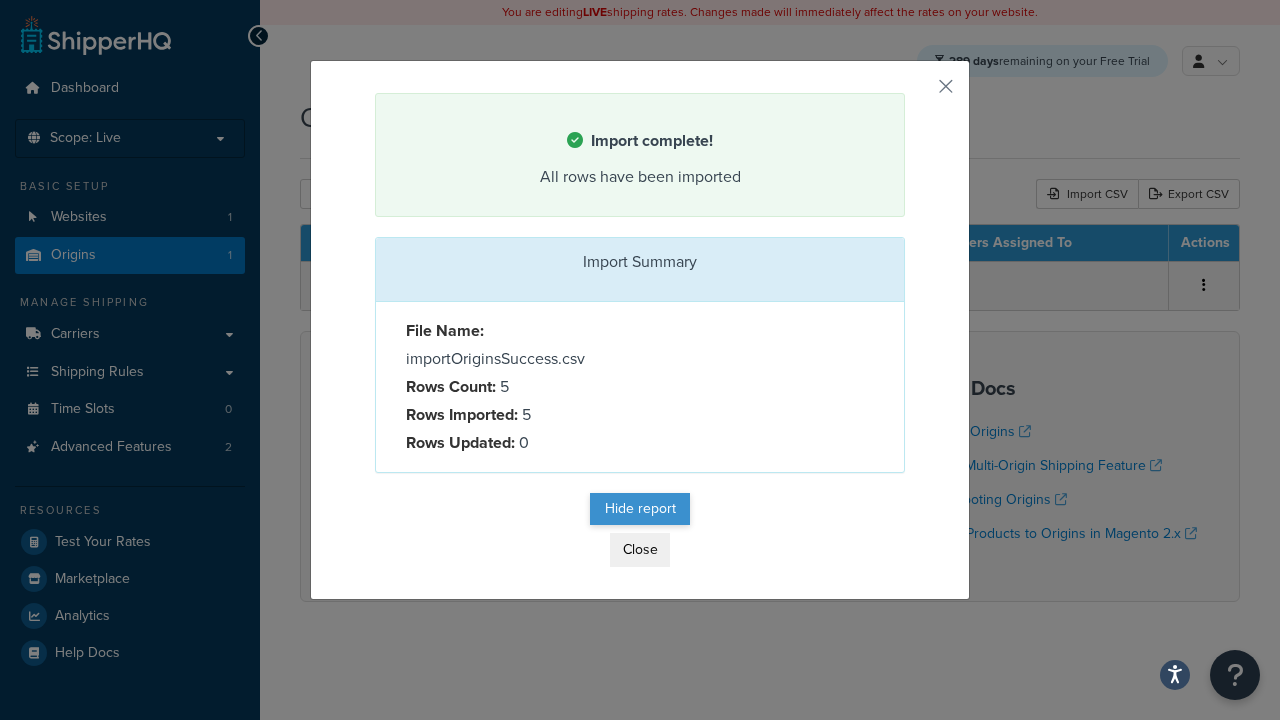 click on "Hide report" at bounding box center (640, 509) 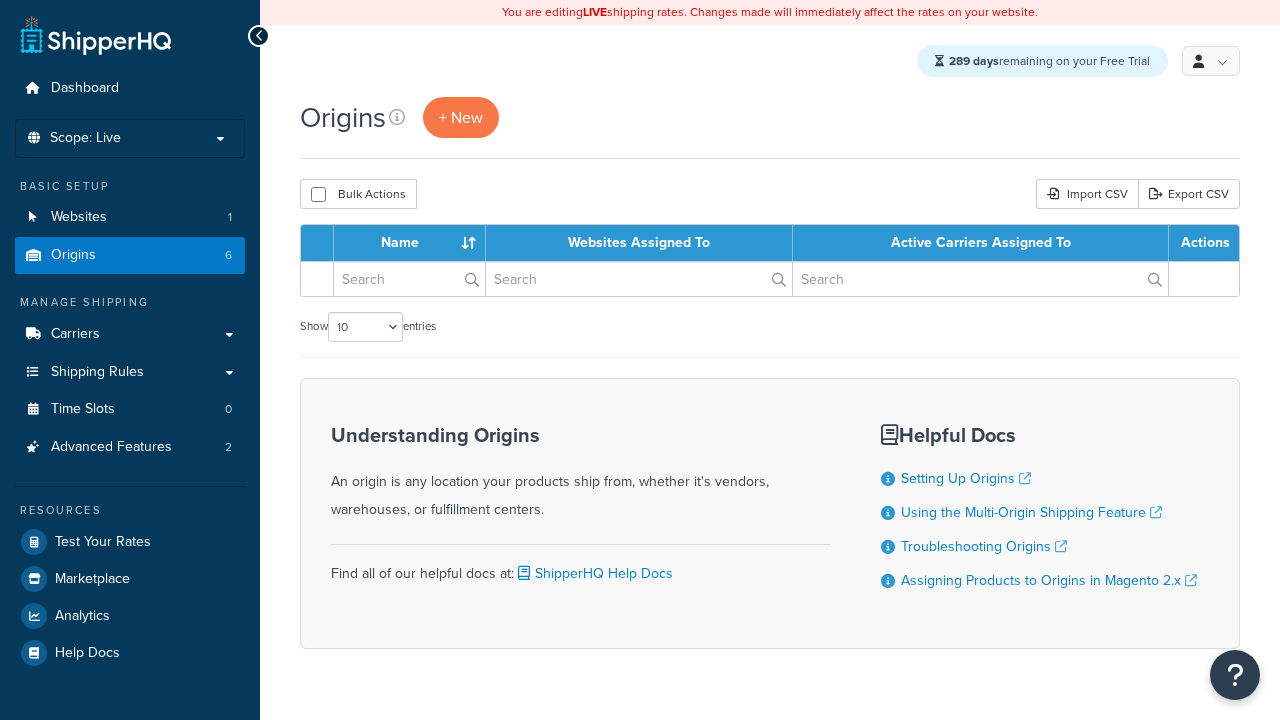scroll, scrollTop: 0, scrollLeft: 0, axis: both 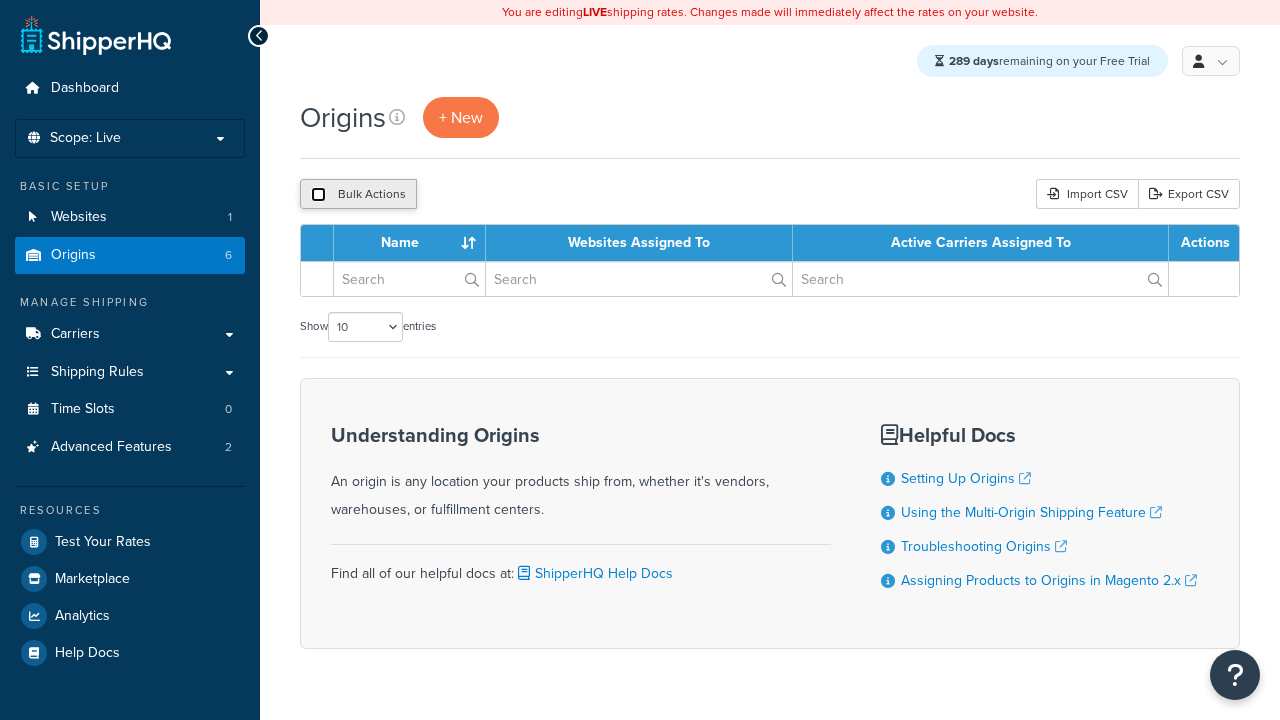 click at bounding box center [318, 194] 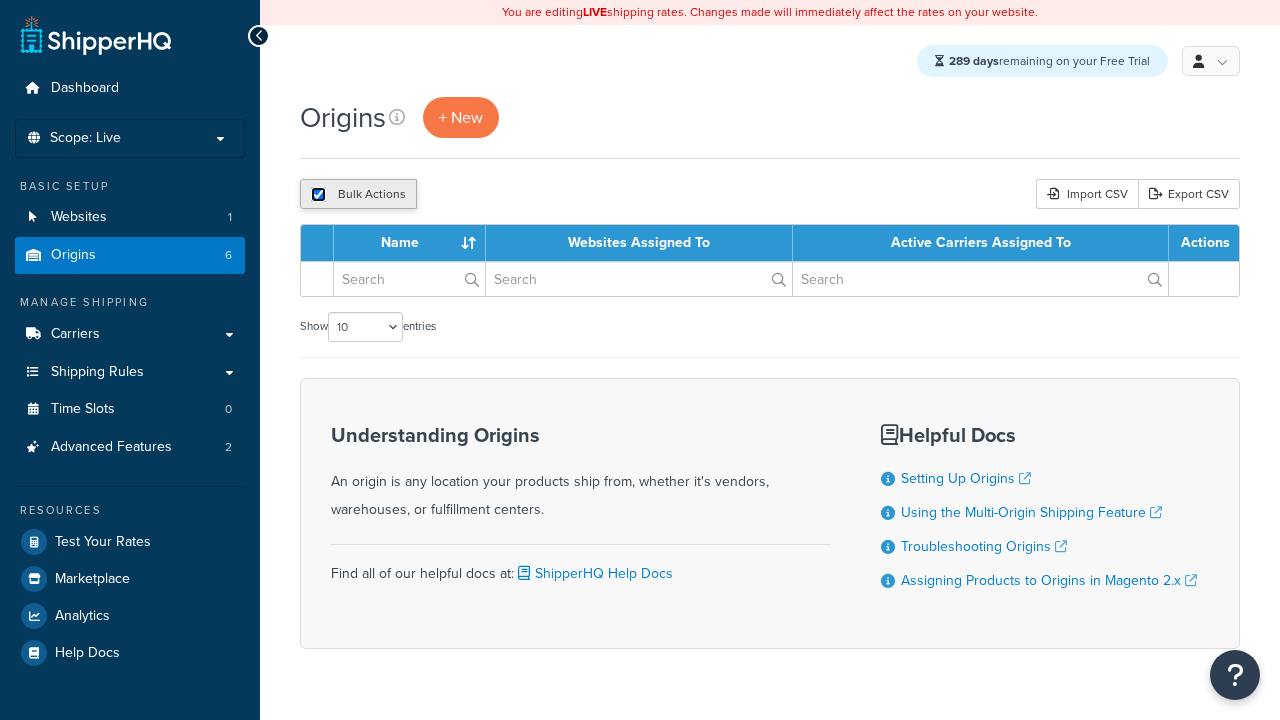 checkbox on "true" 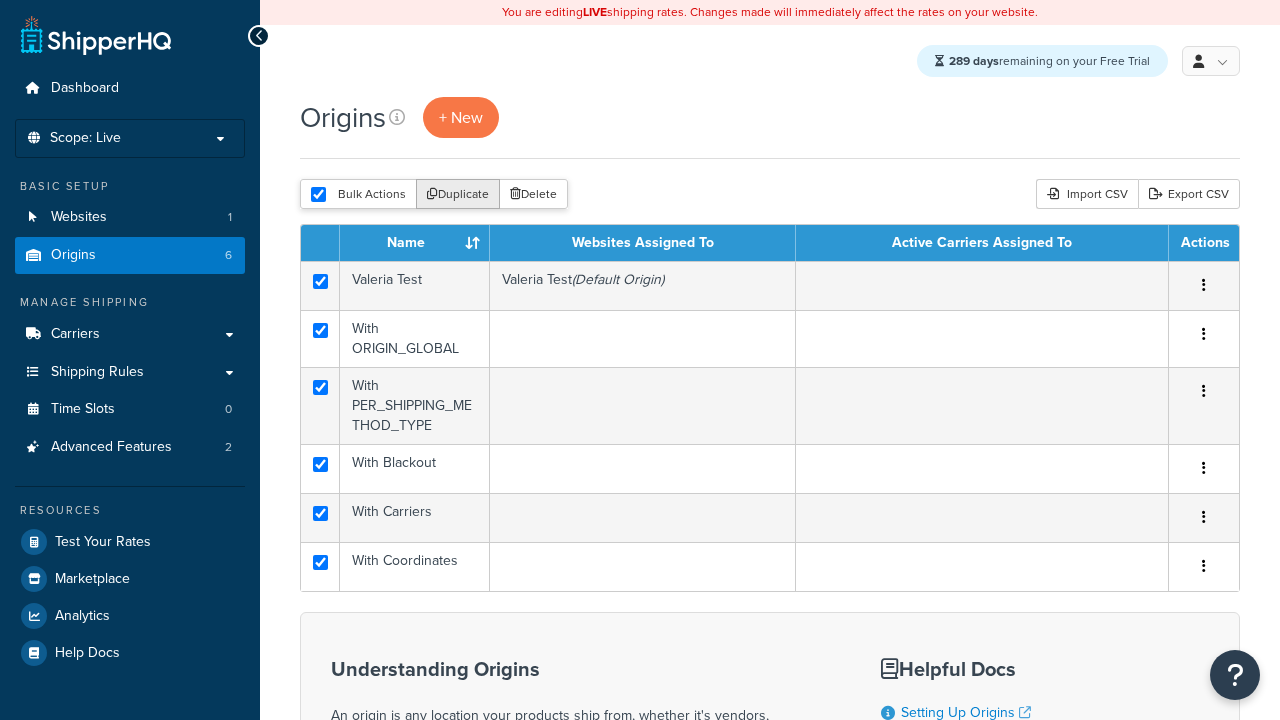 click on "Duplicate" at bounding box center (458, 194) 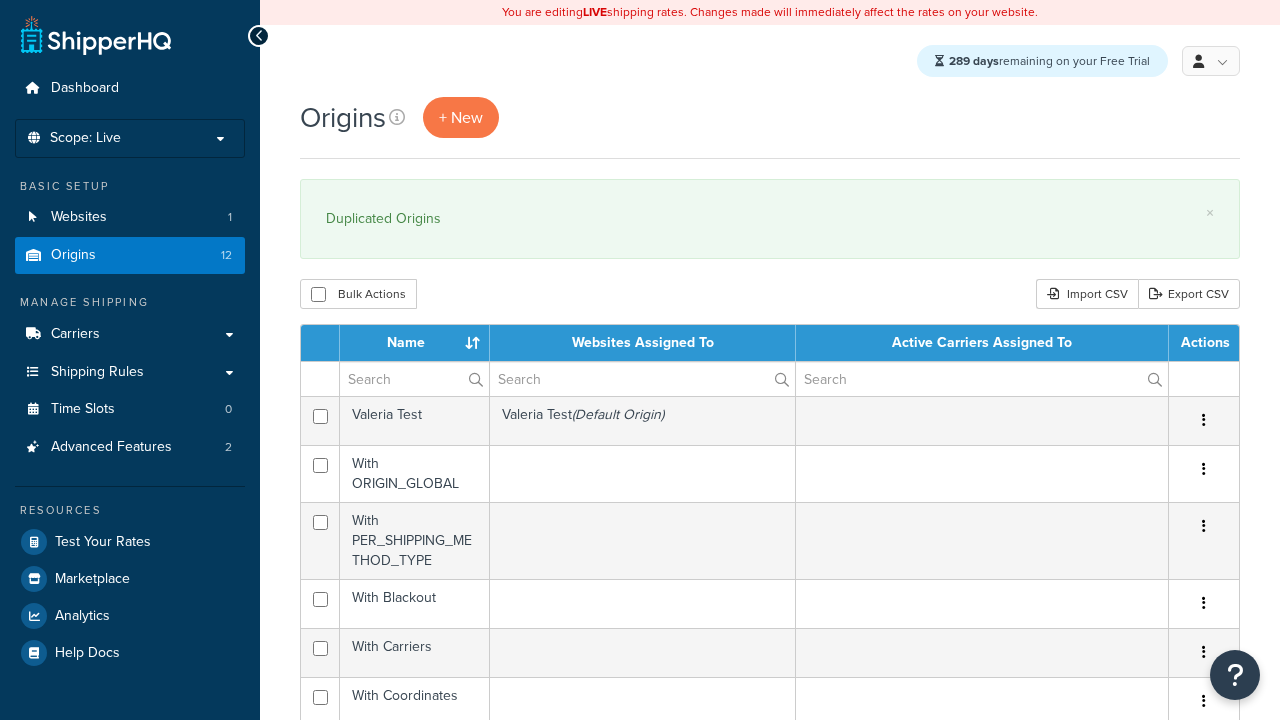 scroll, scrollTop: 0, scrollLeft: 0, axis: both 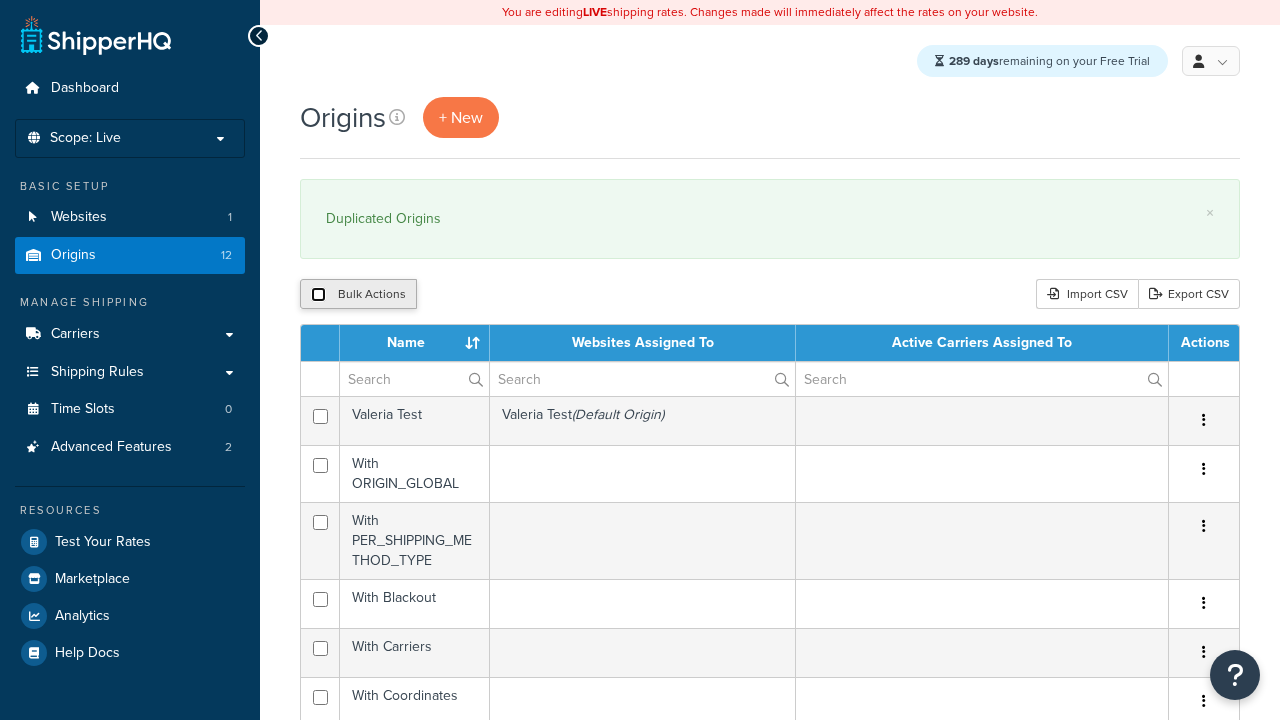 click at bounding box center (318, 294) 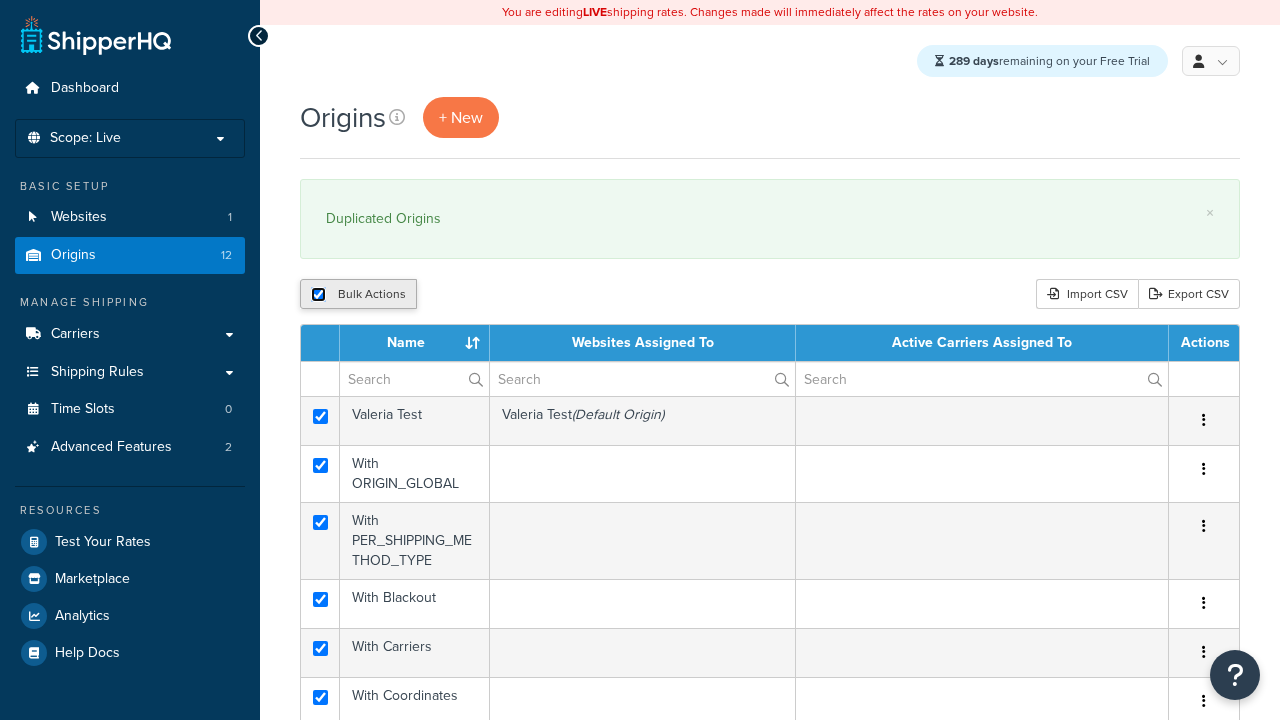 checkbox on "true" 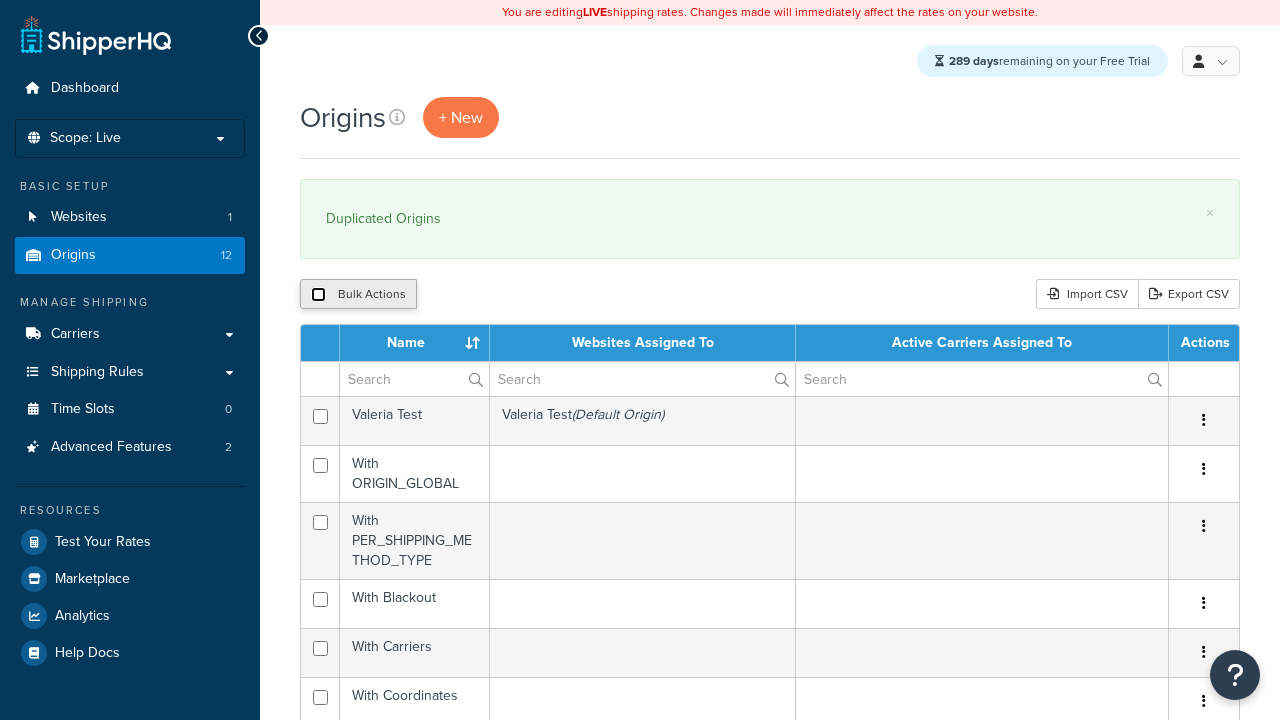 checkbox on "false" 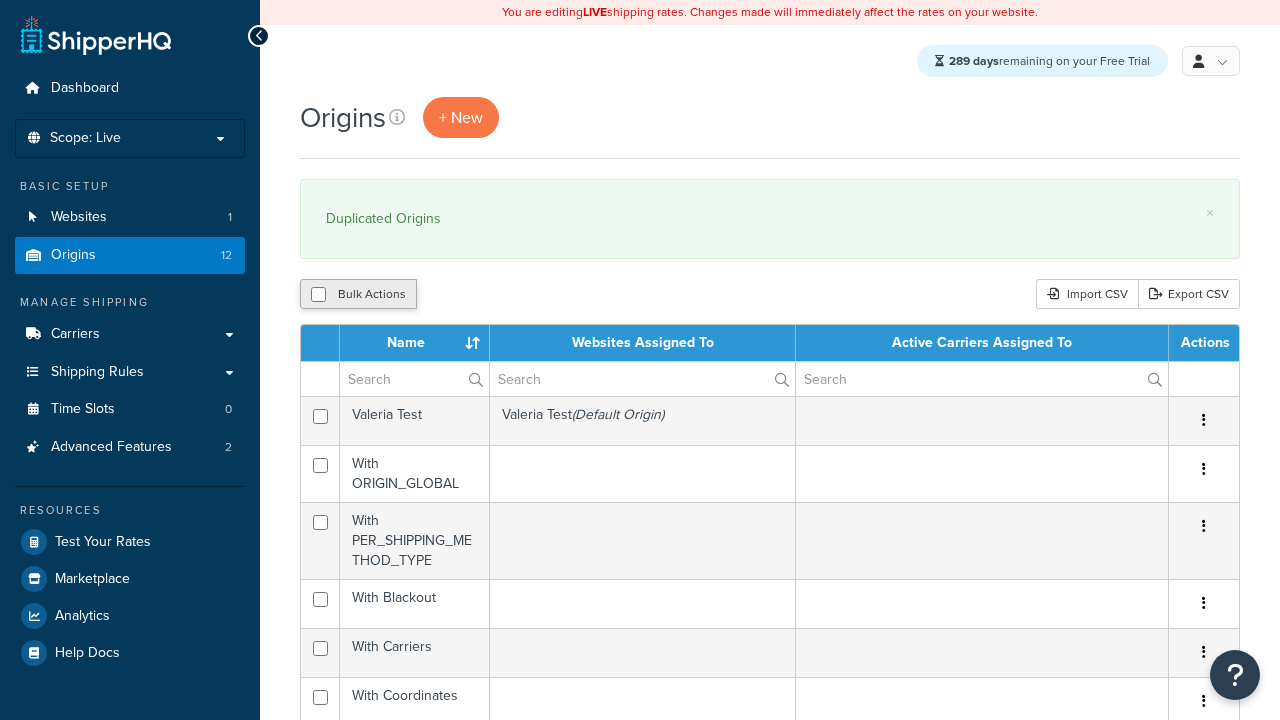 click on "Bulk Actions" at bounding box center [358, 294] 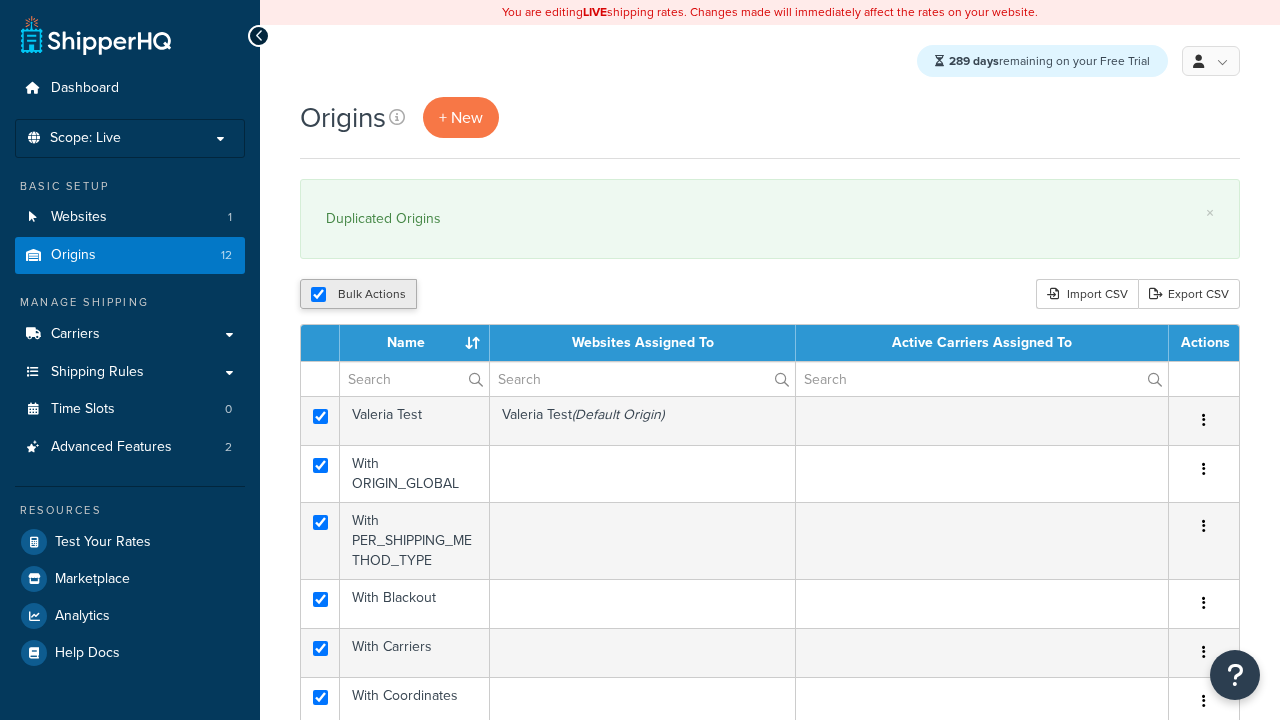 checkbox on "true" 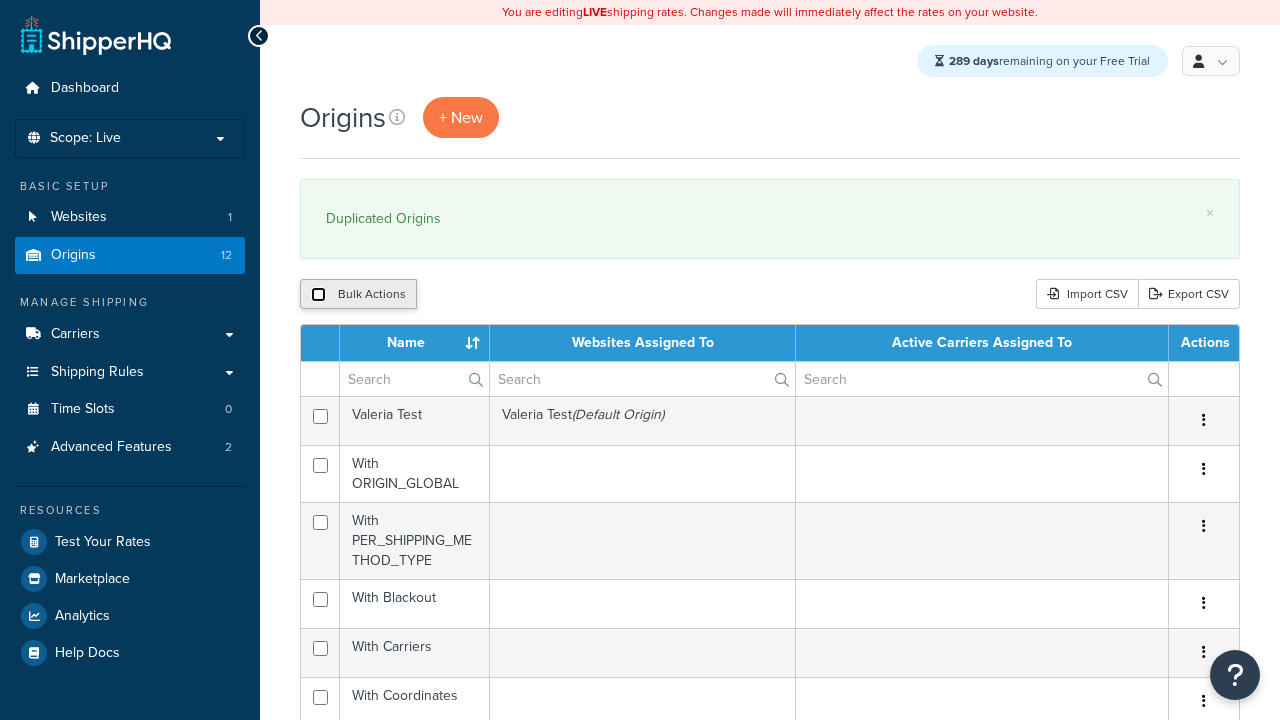 checkbox on "false" 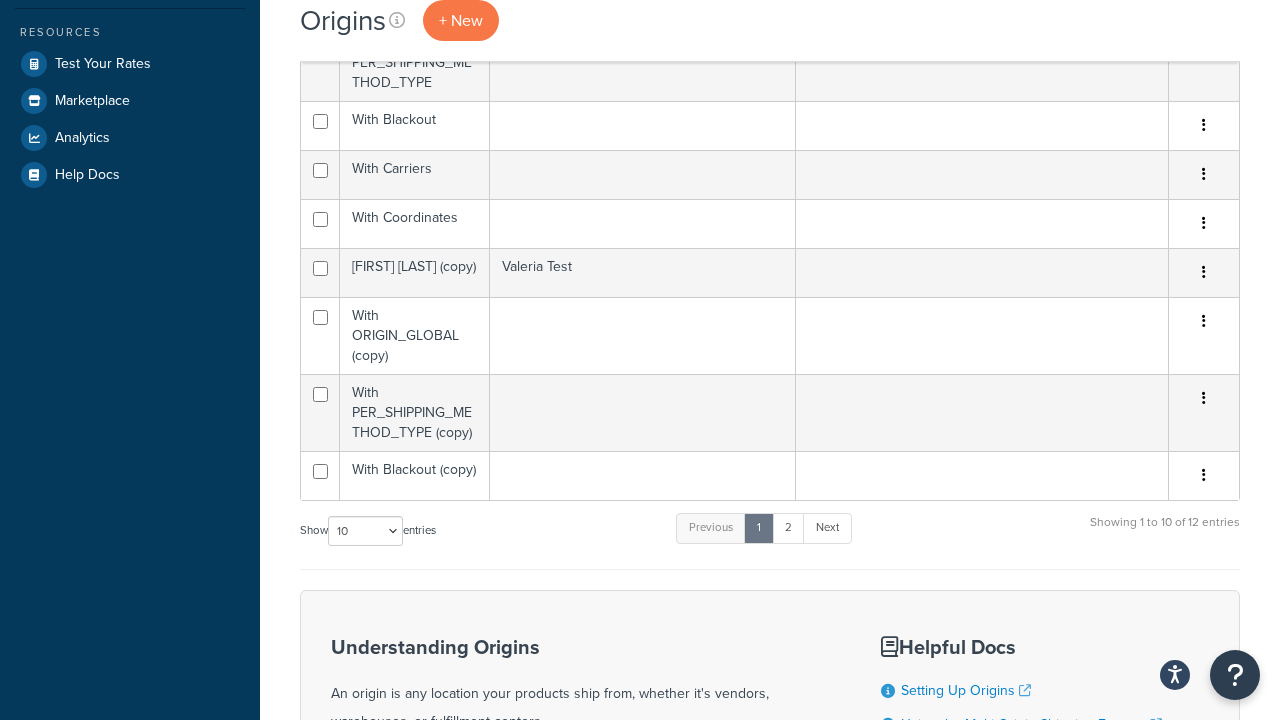 scroll, scrollTop: 0, scrollLeft: 0, axis: both 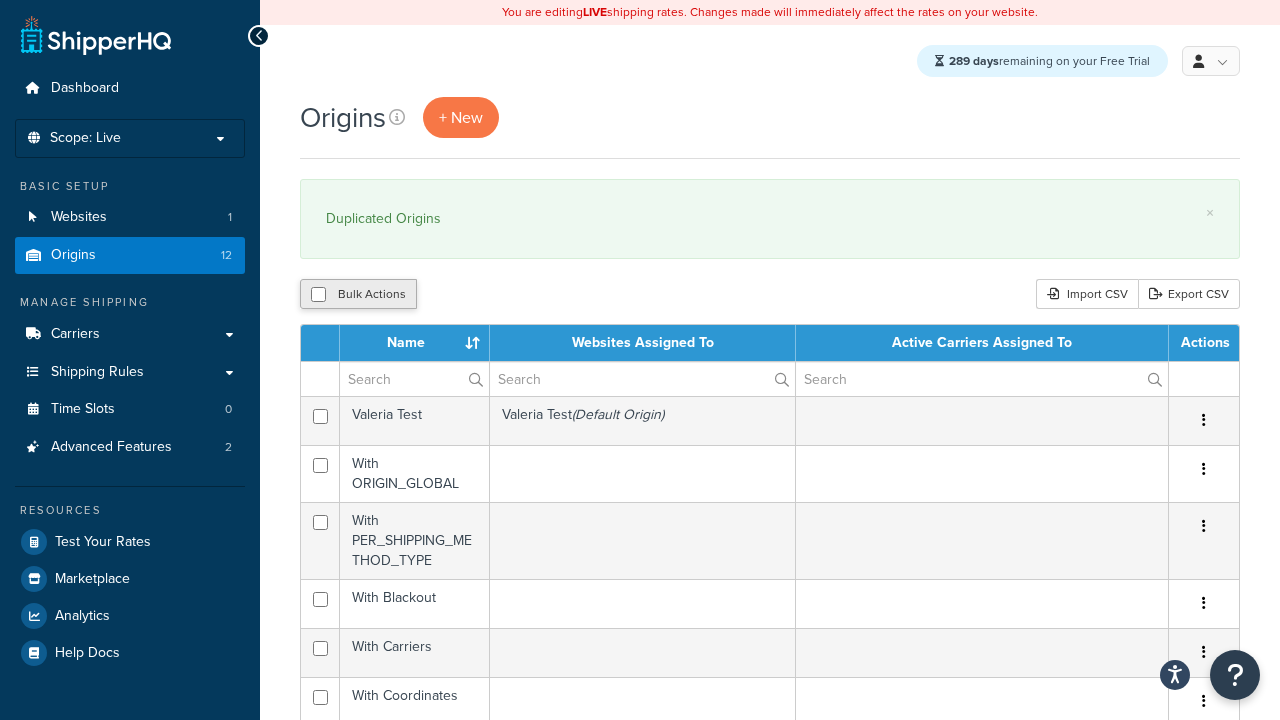 click on "Bulk Actions" at bounding box center [358, 294] 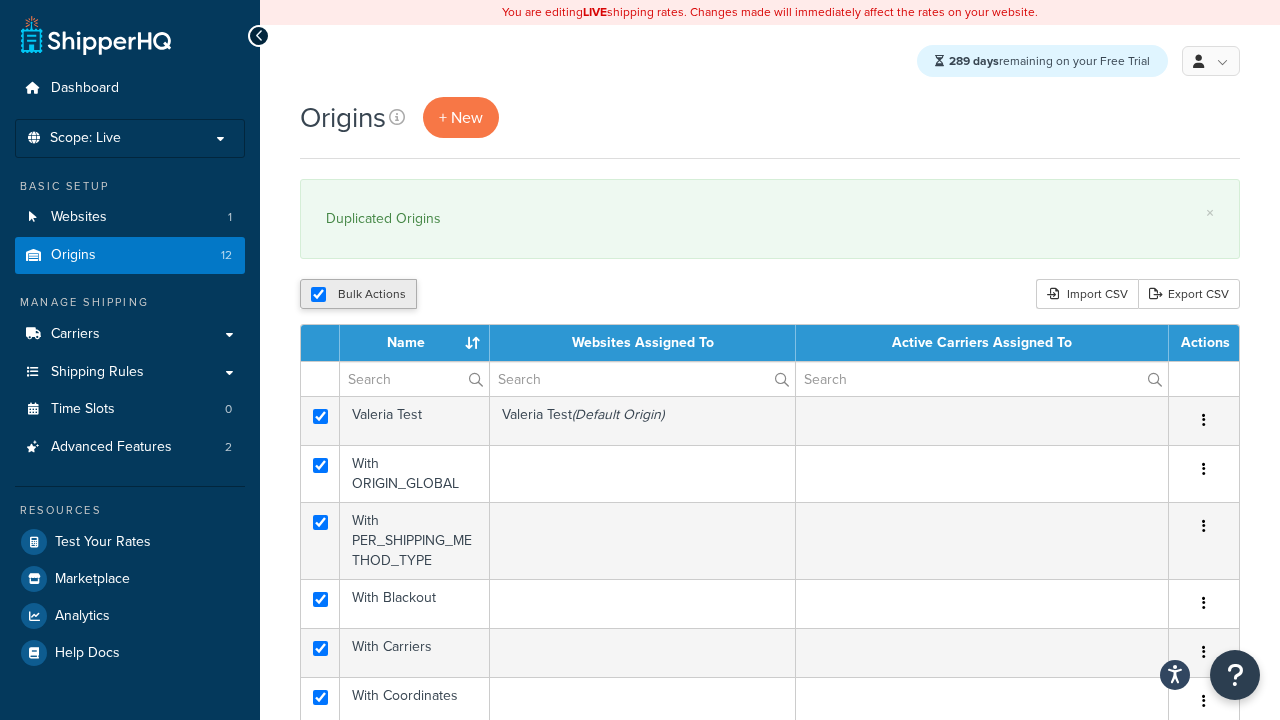 checkbox on "true" 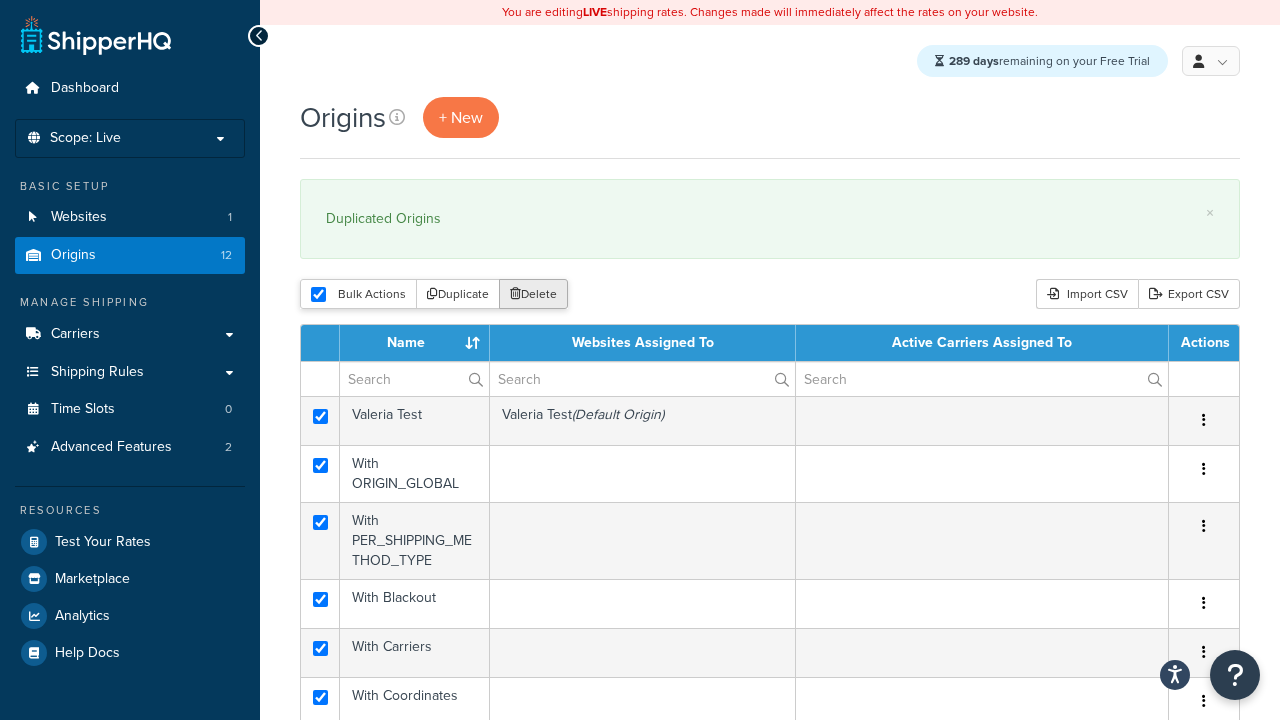 click on "Delete" at bounding box center [533, 294] 